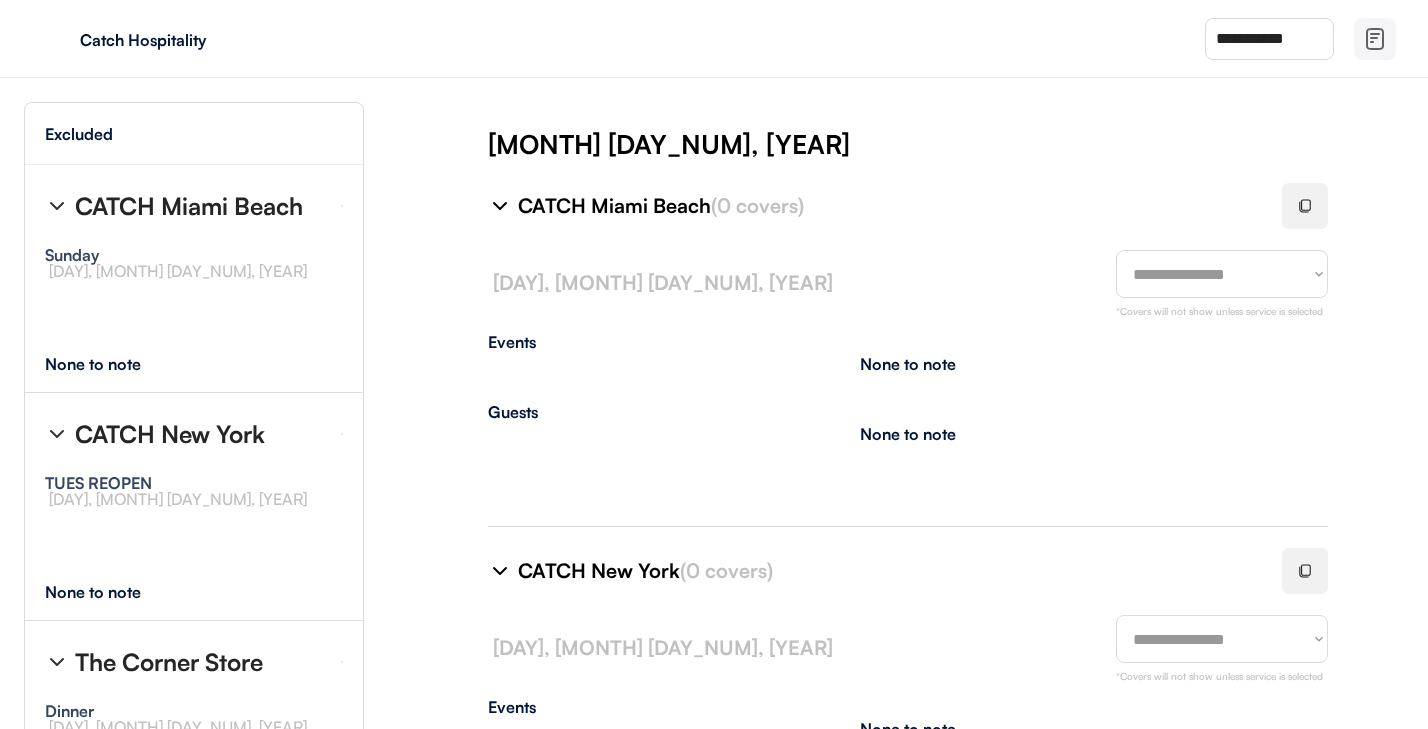 select on "********" 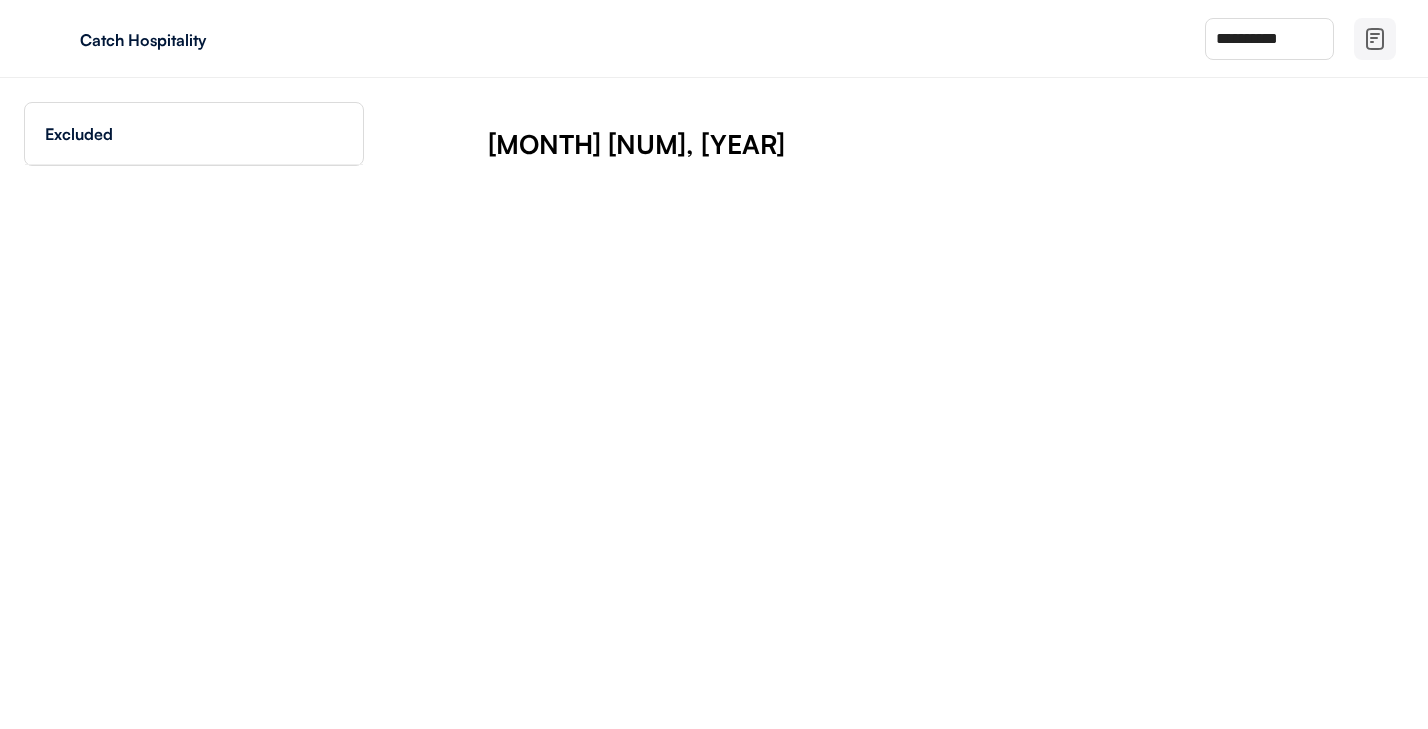 scroll, scrollTop: 0, scrollLeft: 0, axis: both 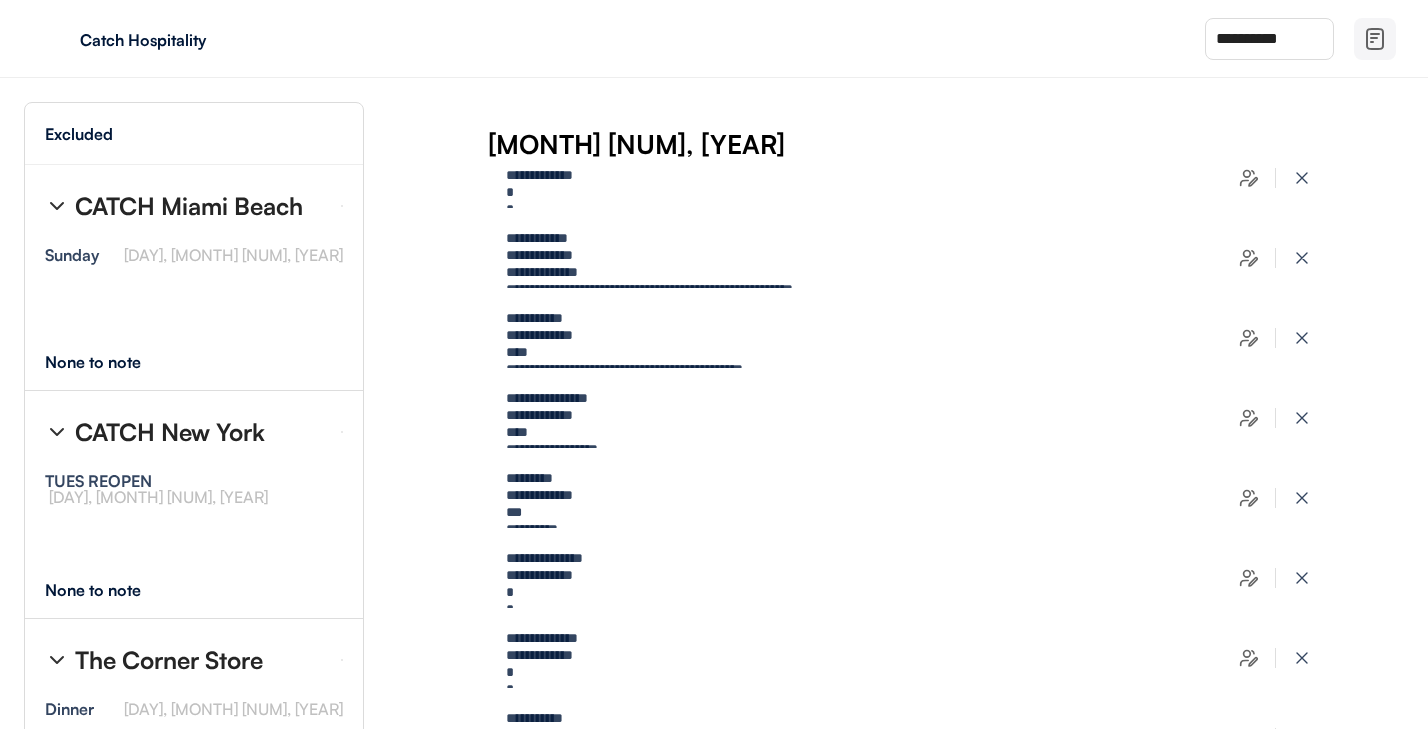 type on "**********" 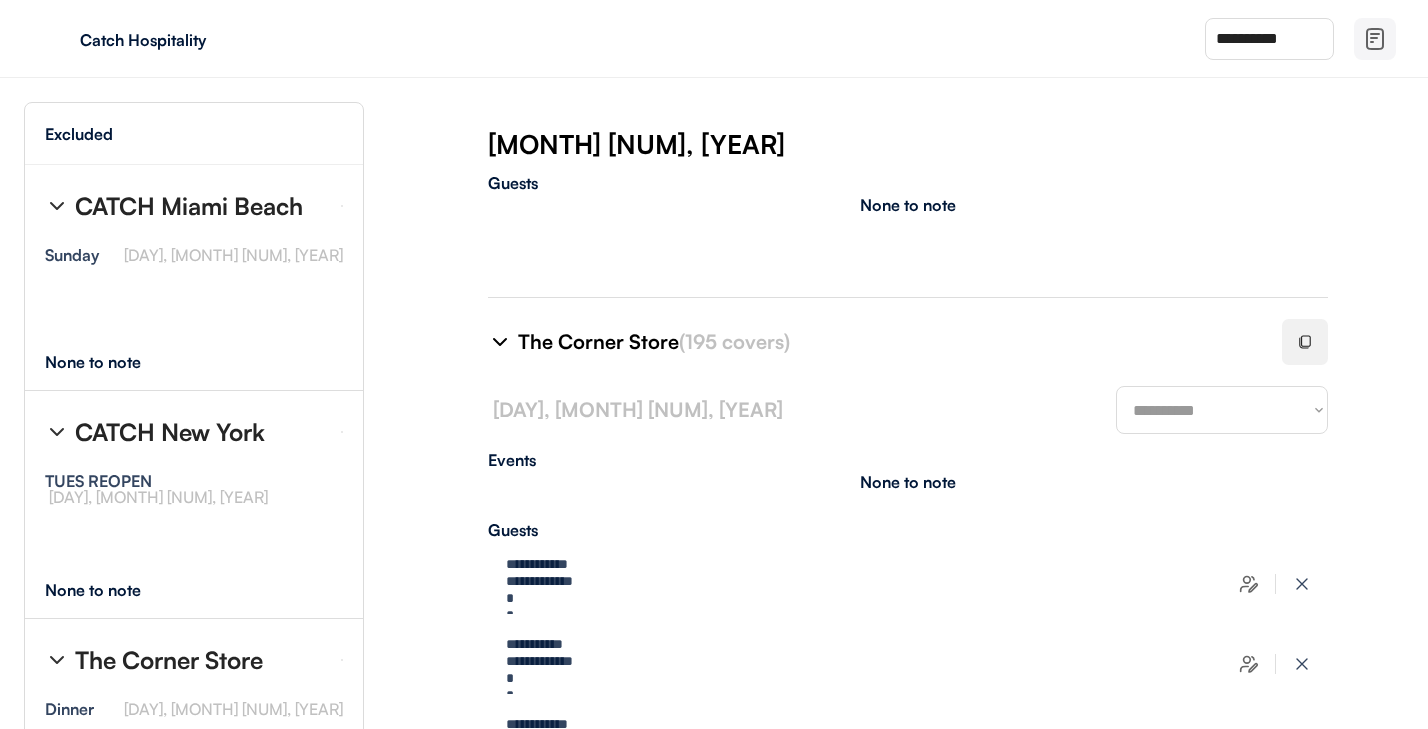 scroll, scrollTop: 573, scrollLeft: 0, axis: vertical 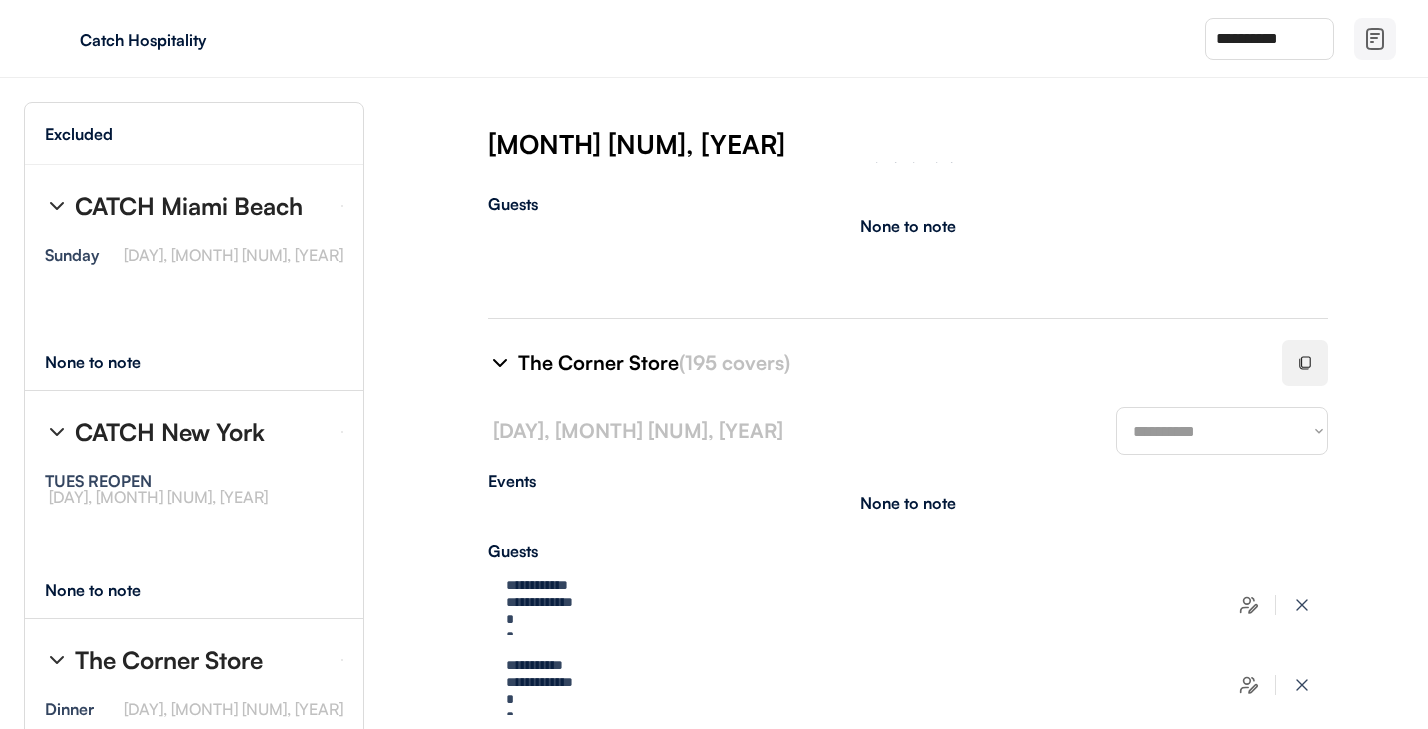 select on "********" 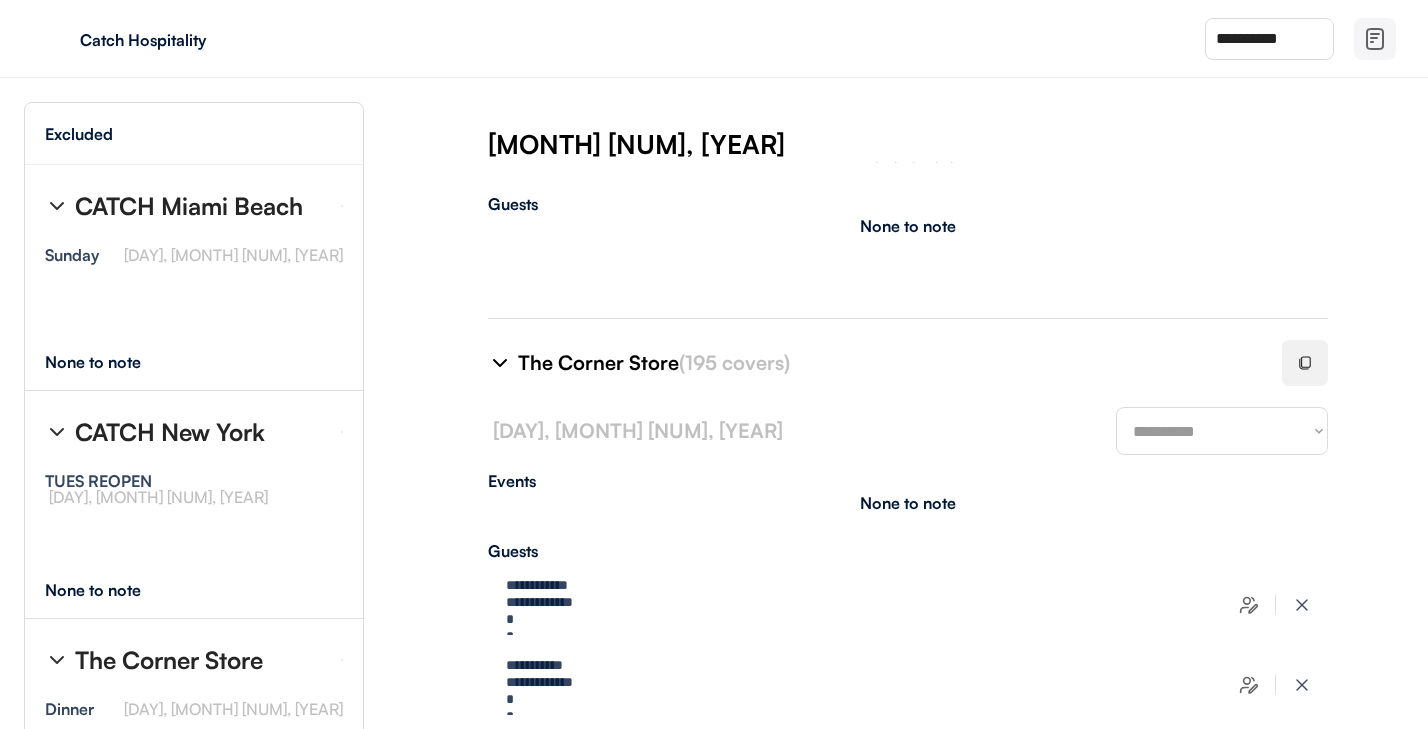 click at bounding box center (1305, 363) 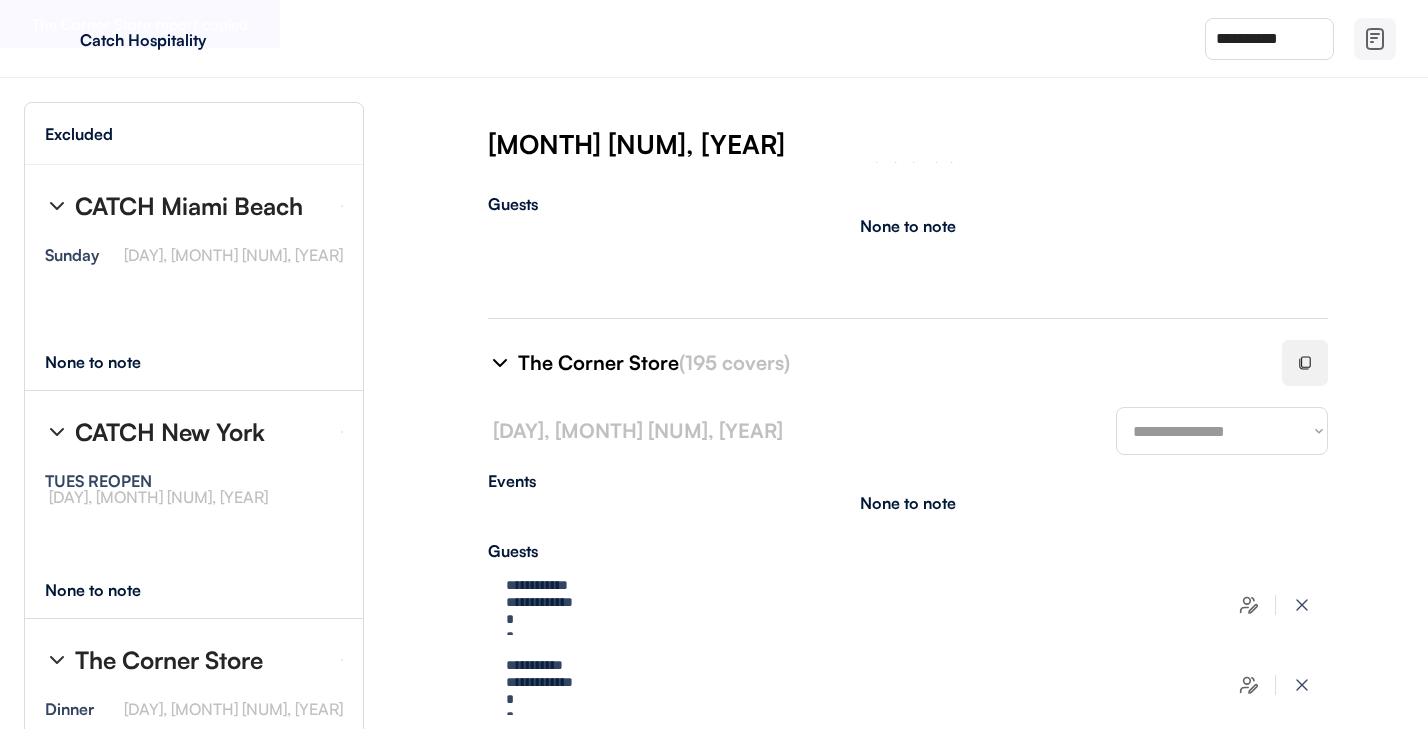 select on "********" 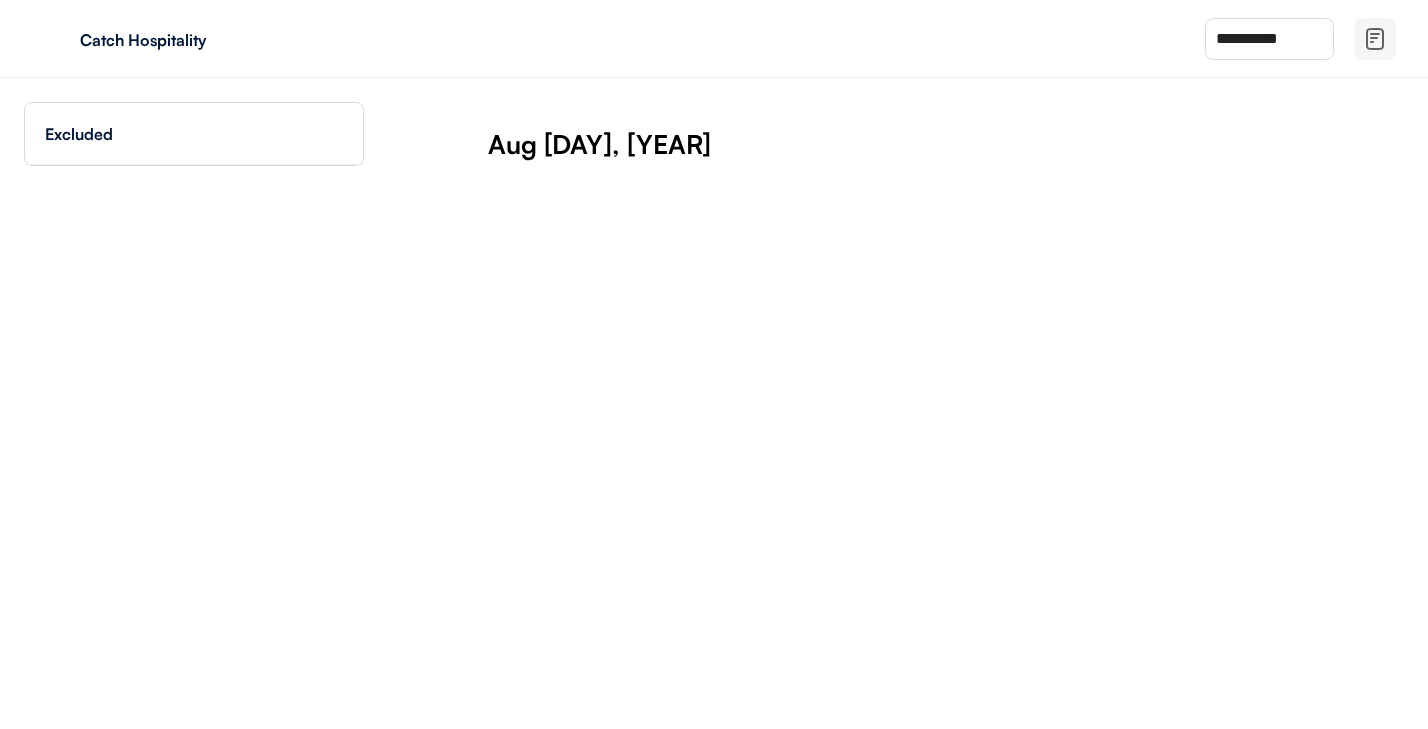 scroll, scrollTop: 0, scrollLeft: 0, axis: both 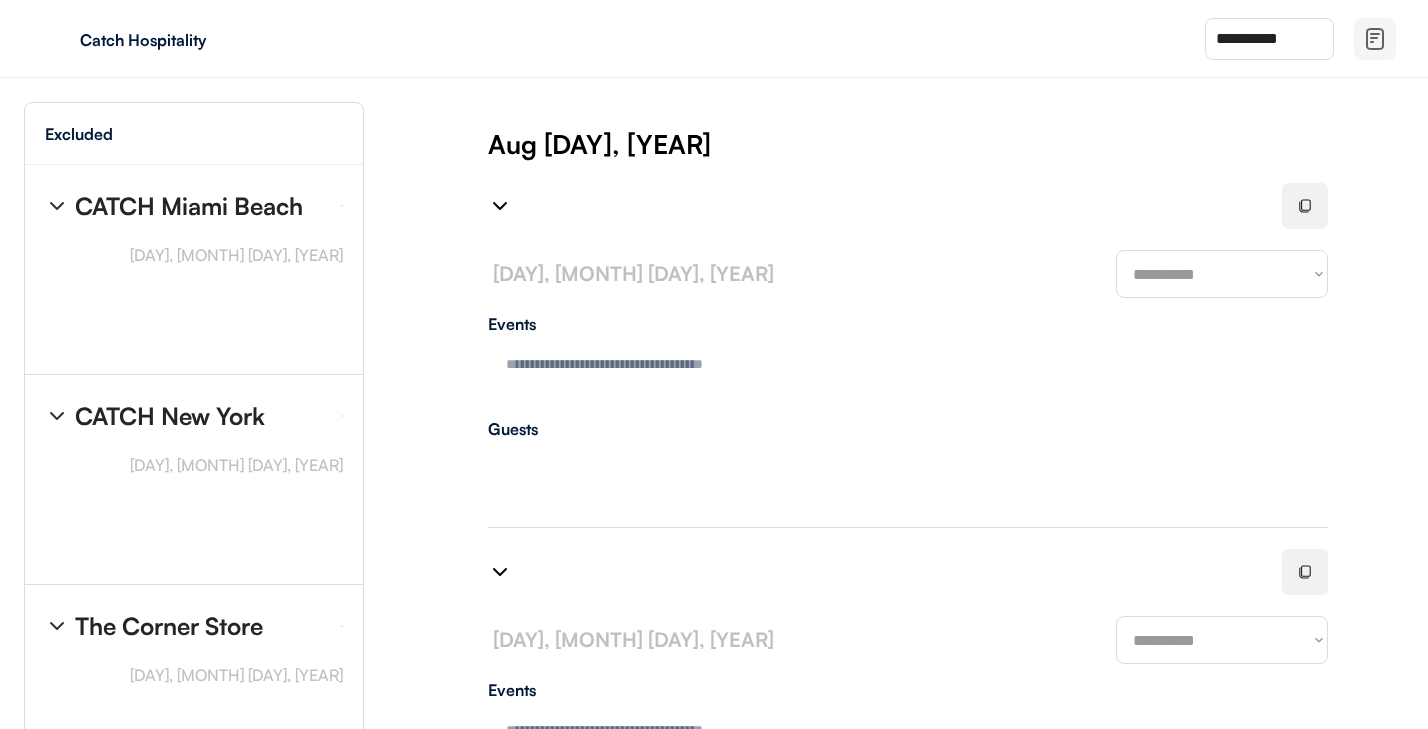 click on "**********" at bounding box center [1269, 39] 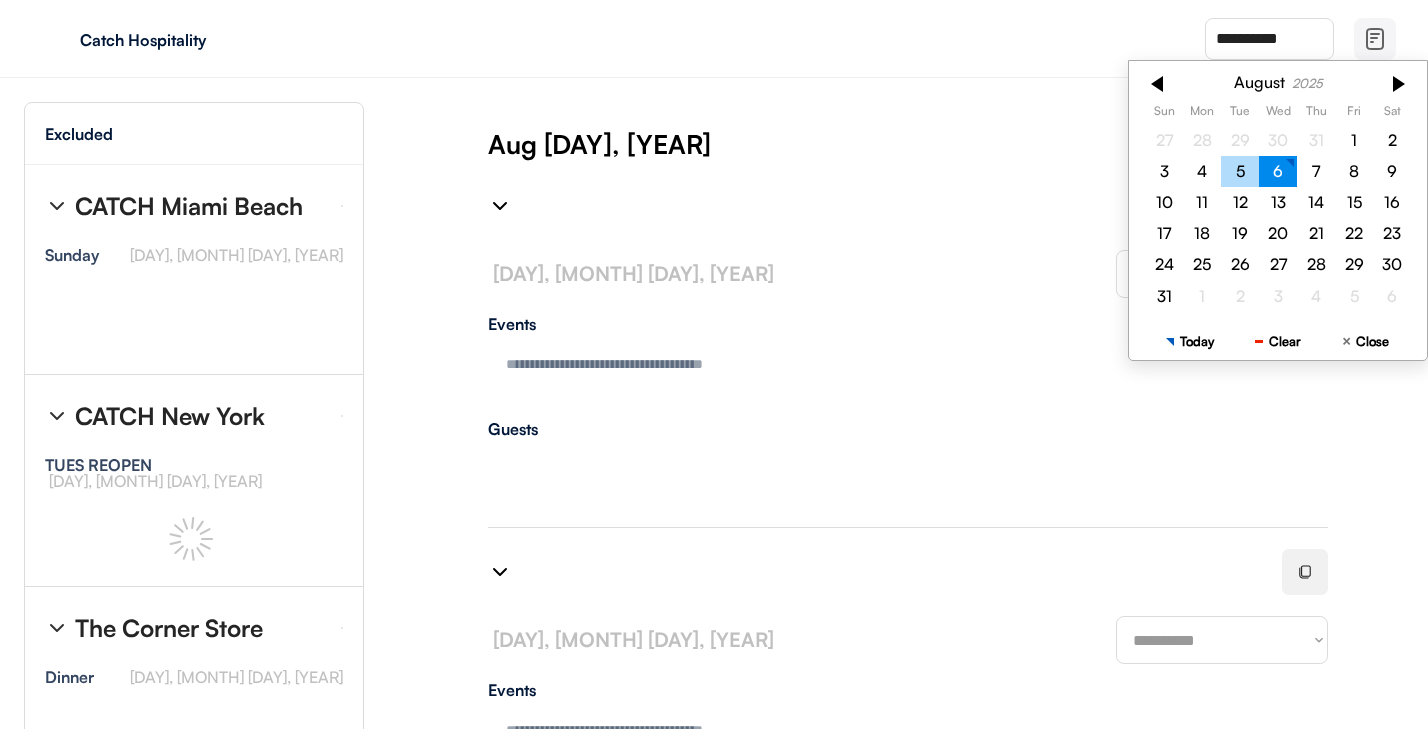 click on "5" at bounding box center (1240, 170) 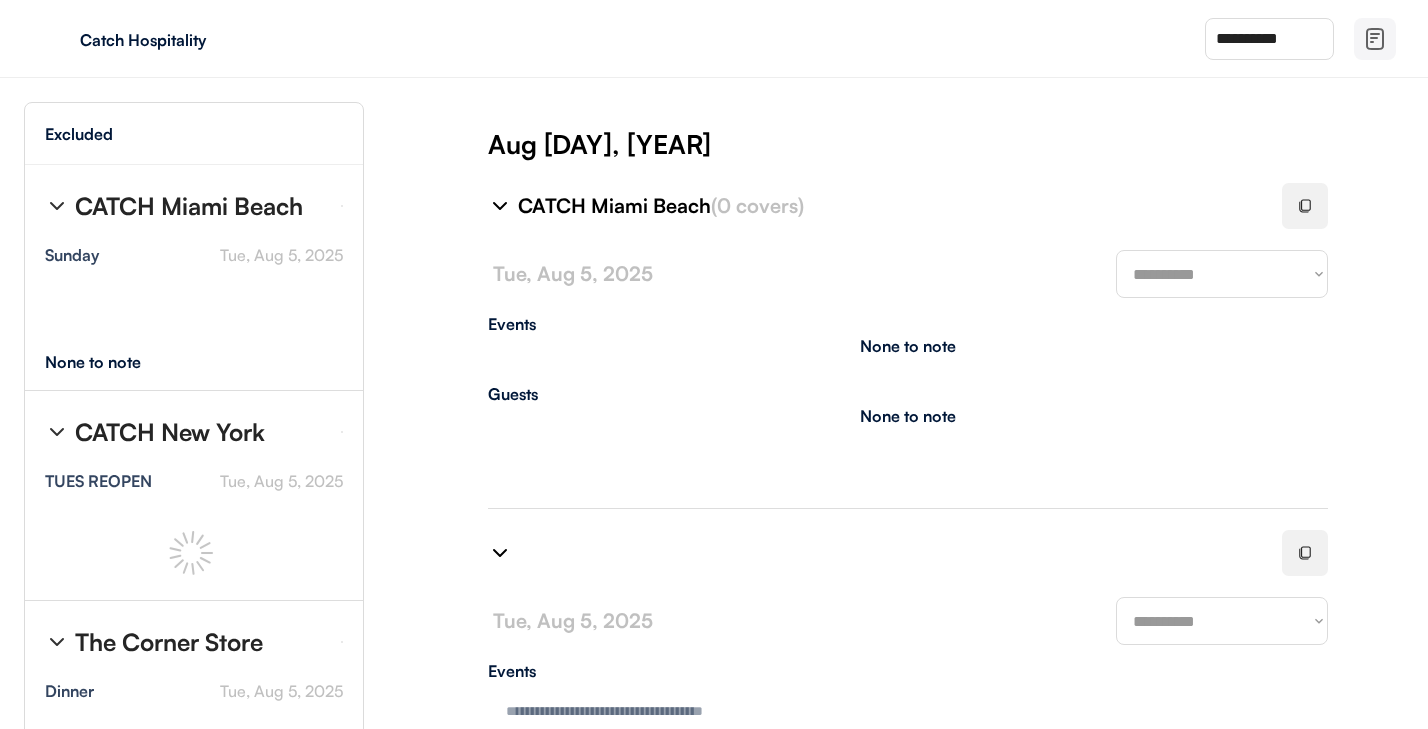 type on "**********" 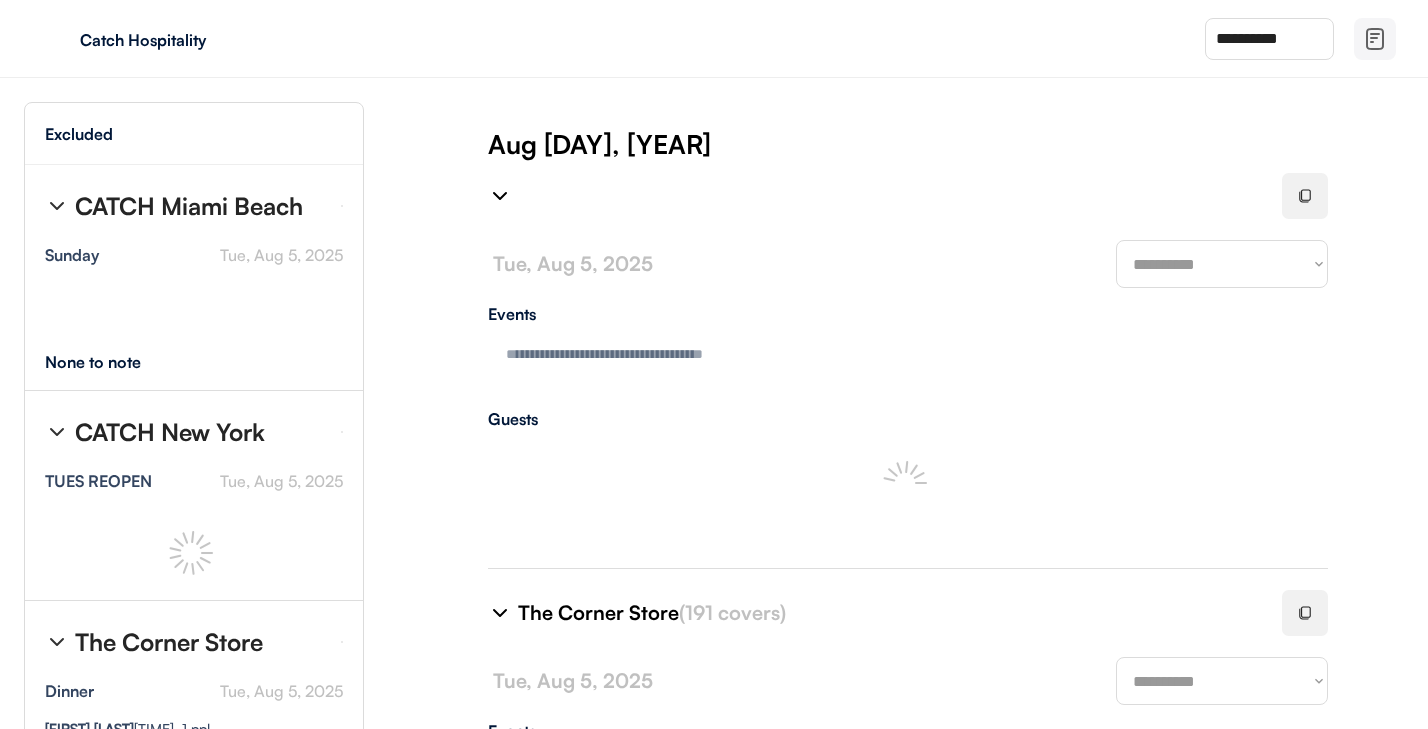 type on "**********" 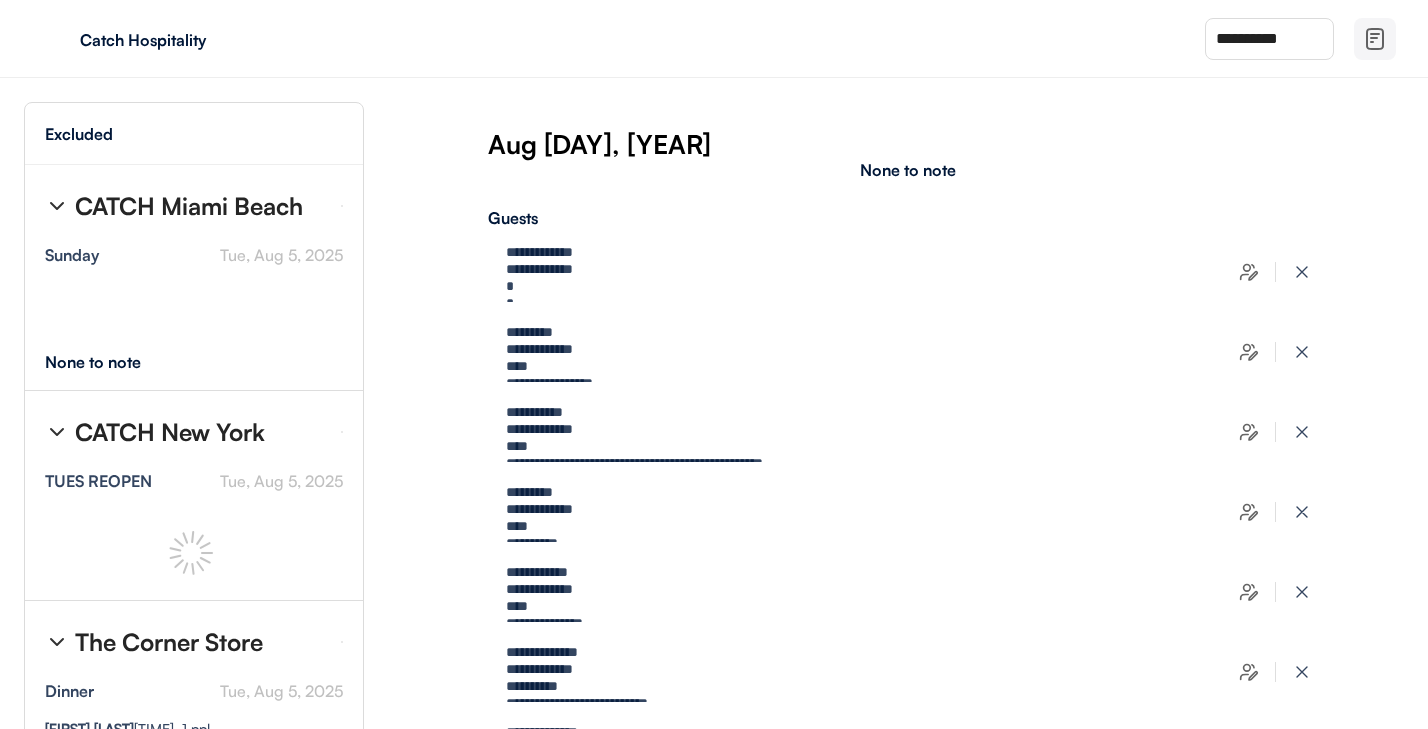 type on "**********" 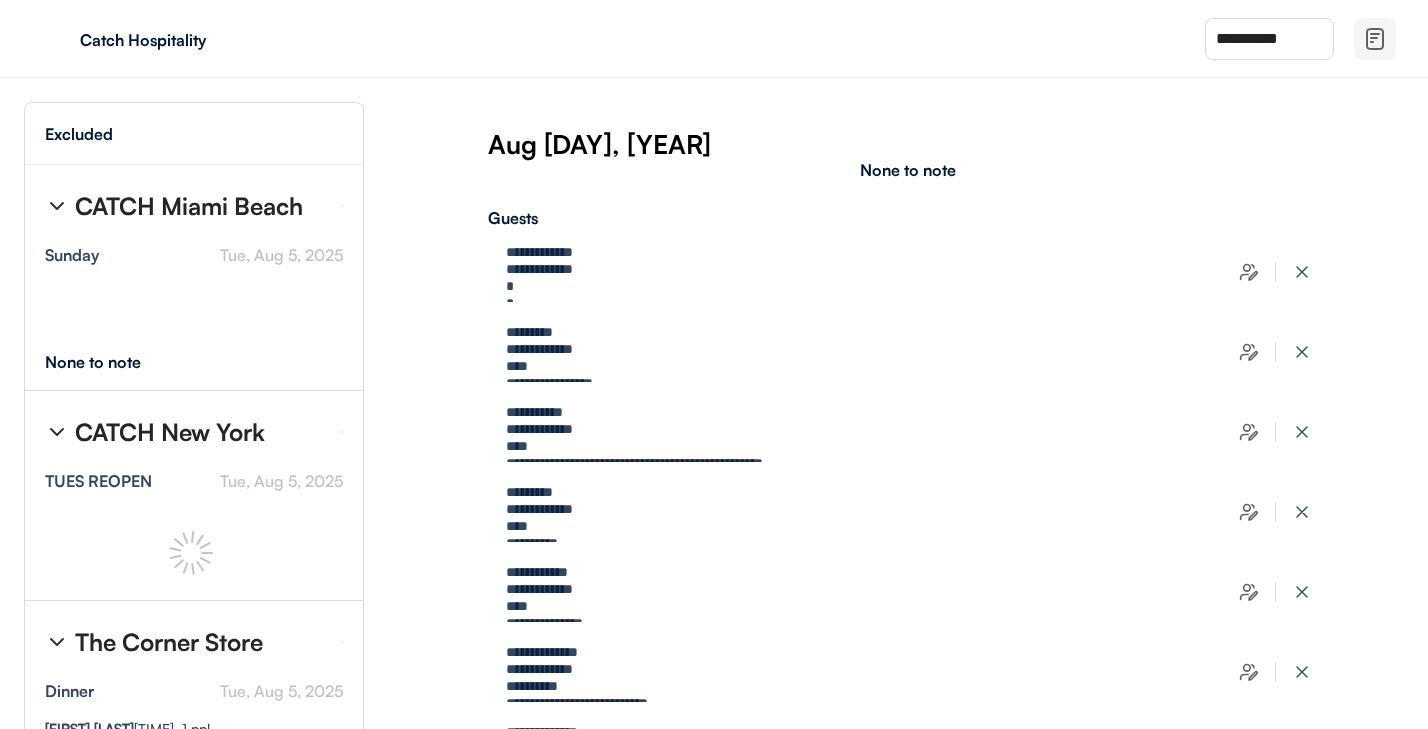 select on "********" 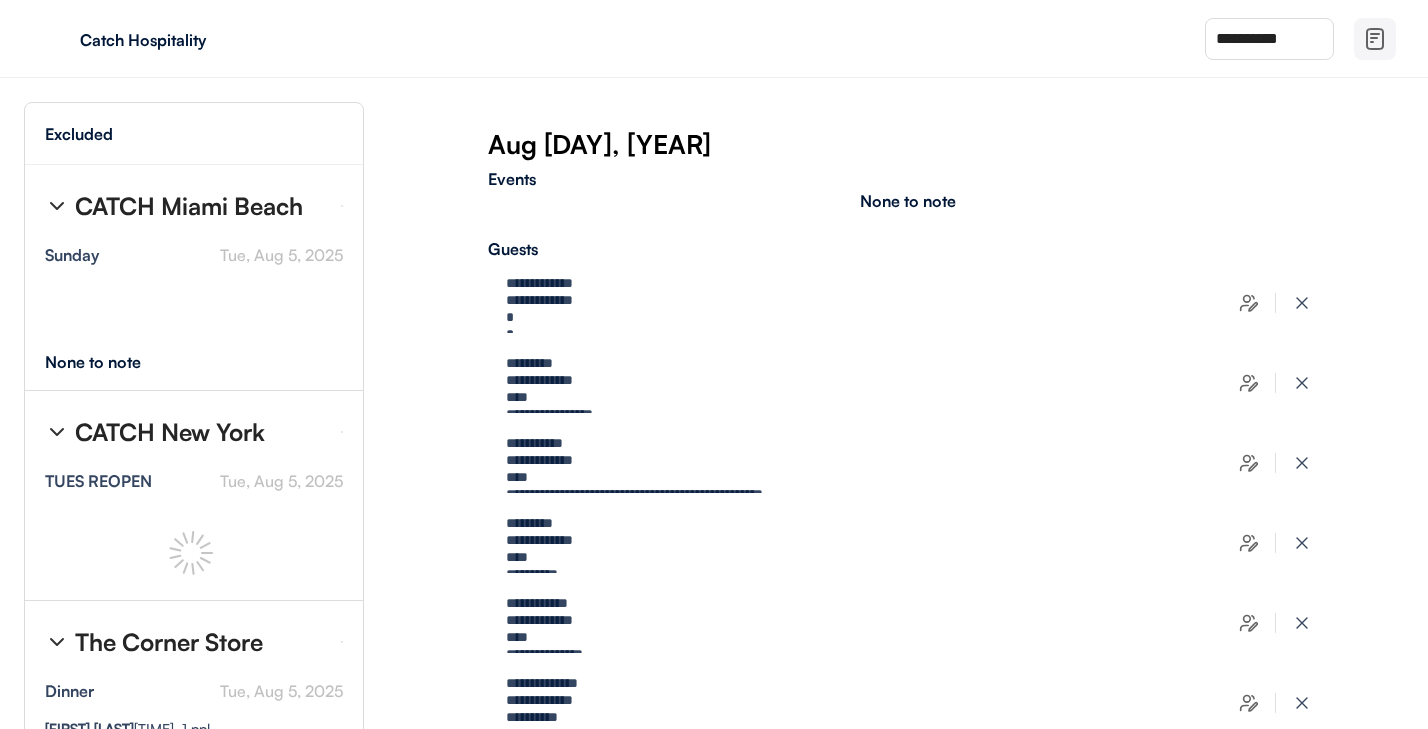type on "**********" 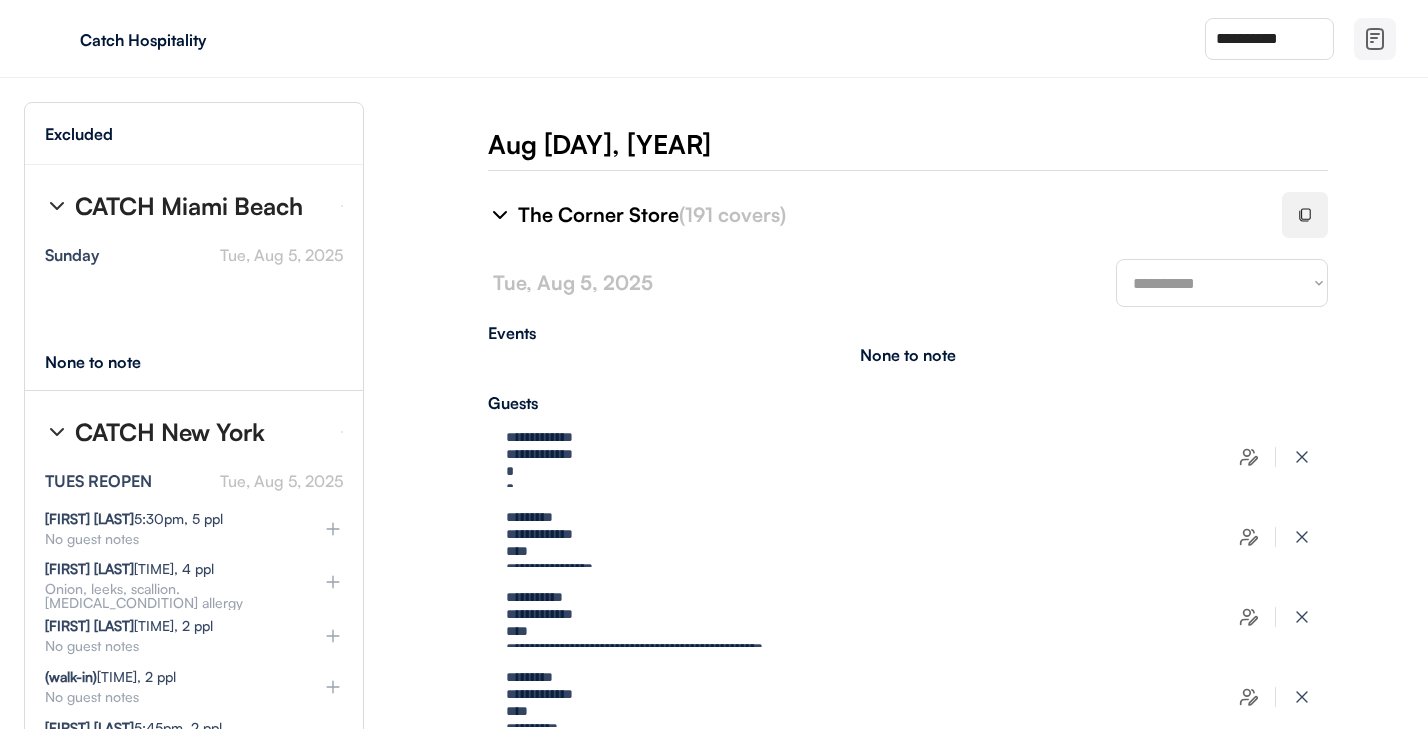 scroll, scrollTop: 834, scrollLeft: 0, axis: vertical 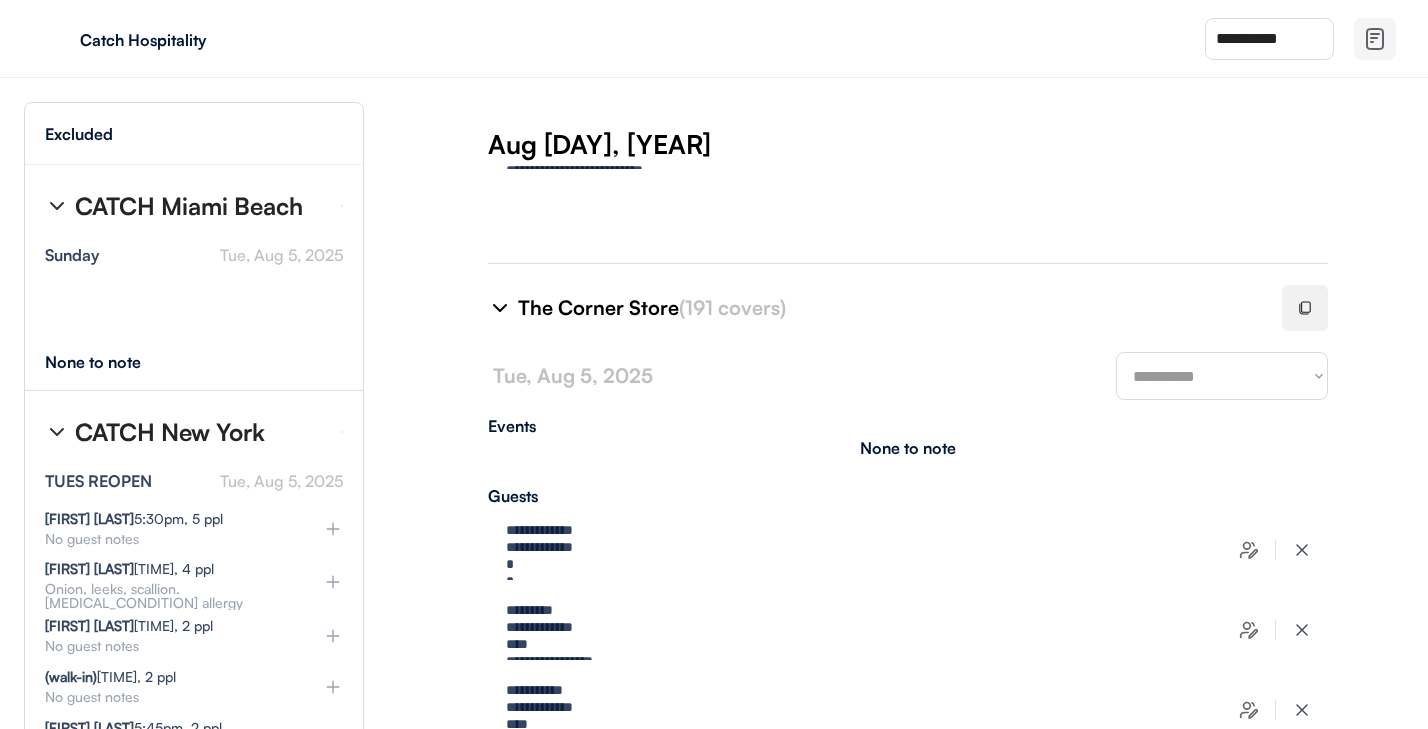 select on "********" 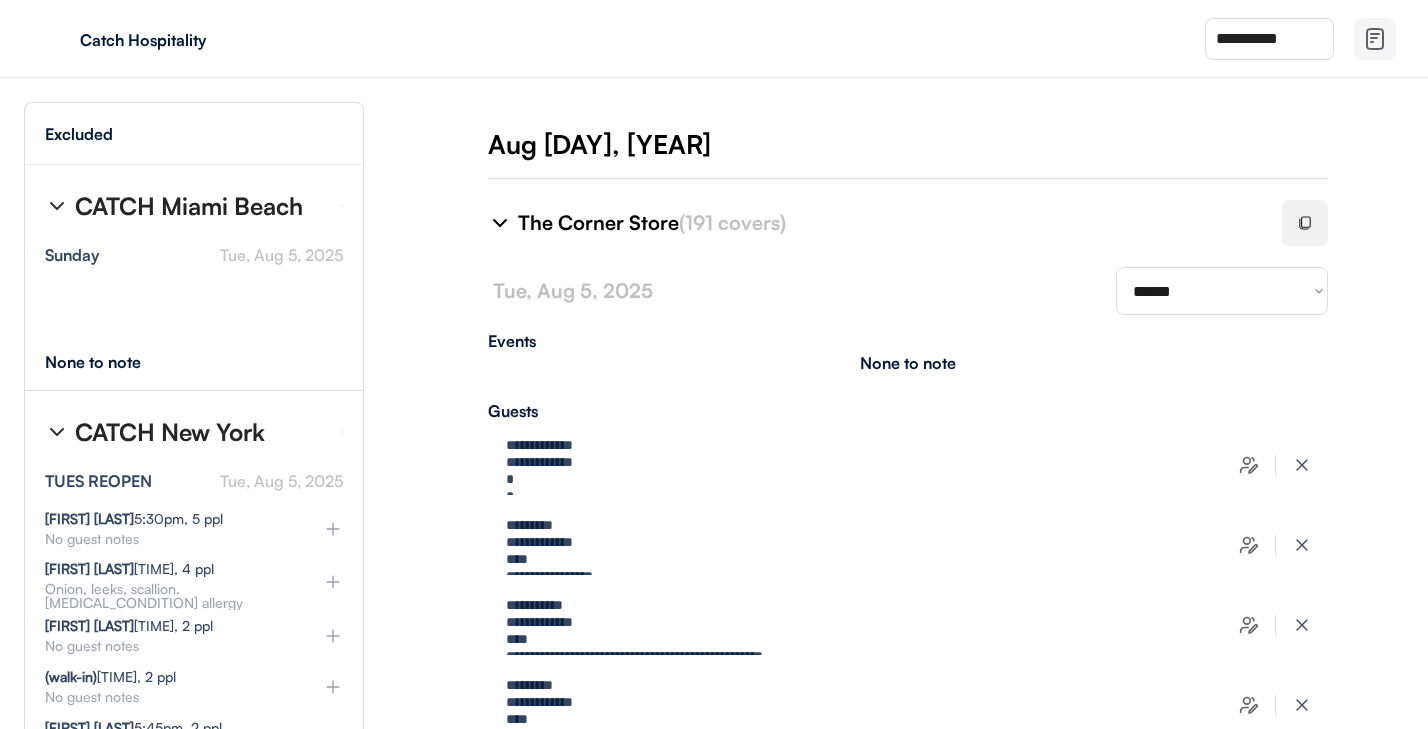 scroll, scrollTop: 948, scrollLeft: 0, axis: vertical 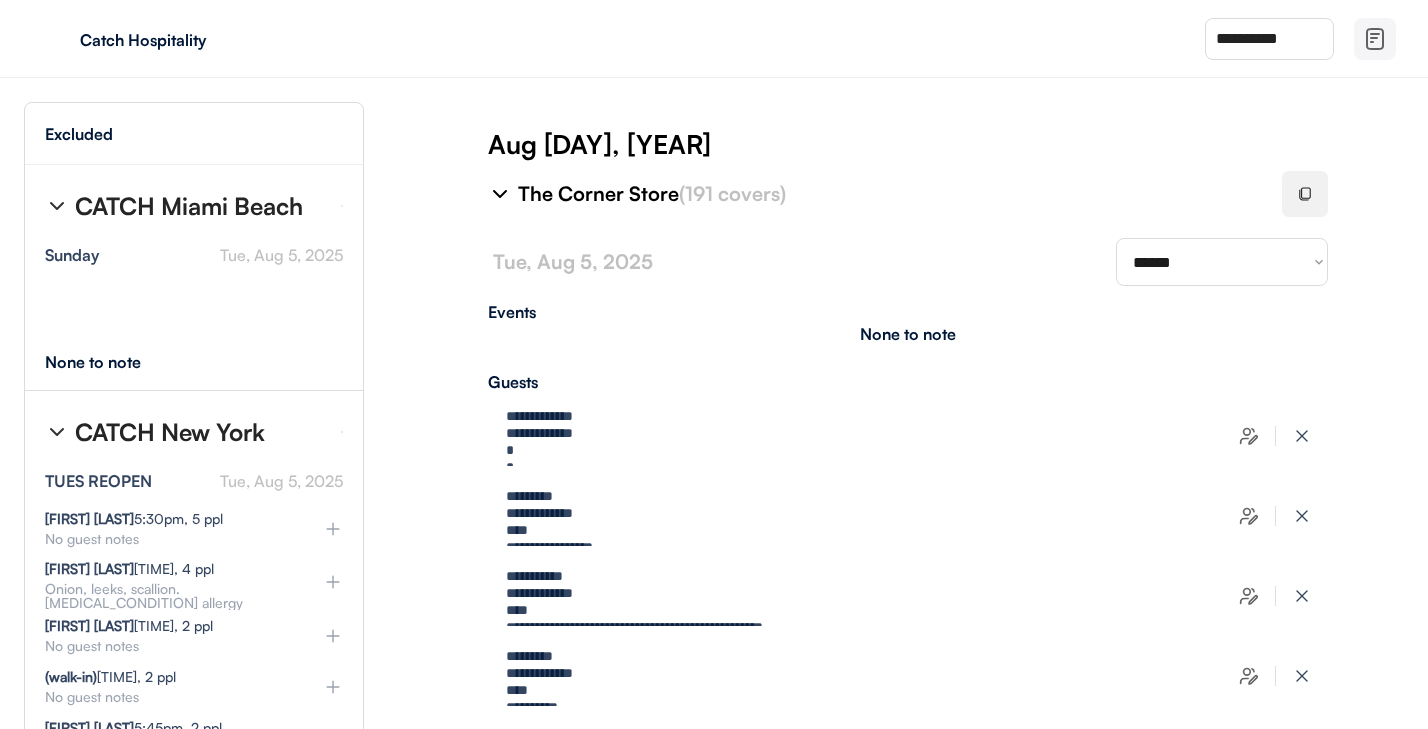 select on "**********" 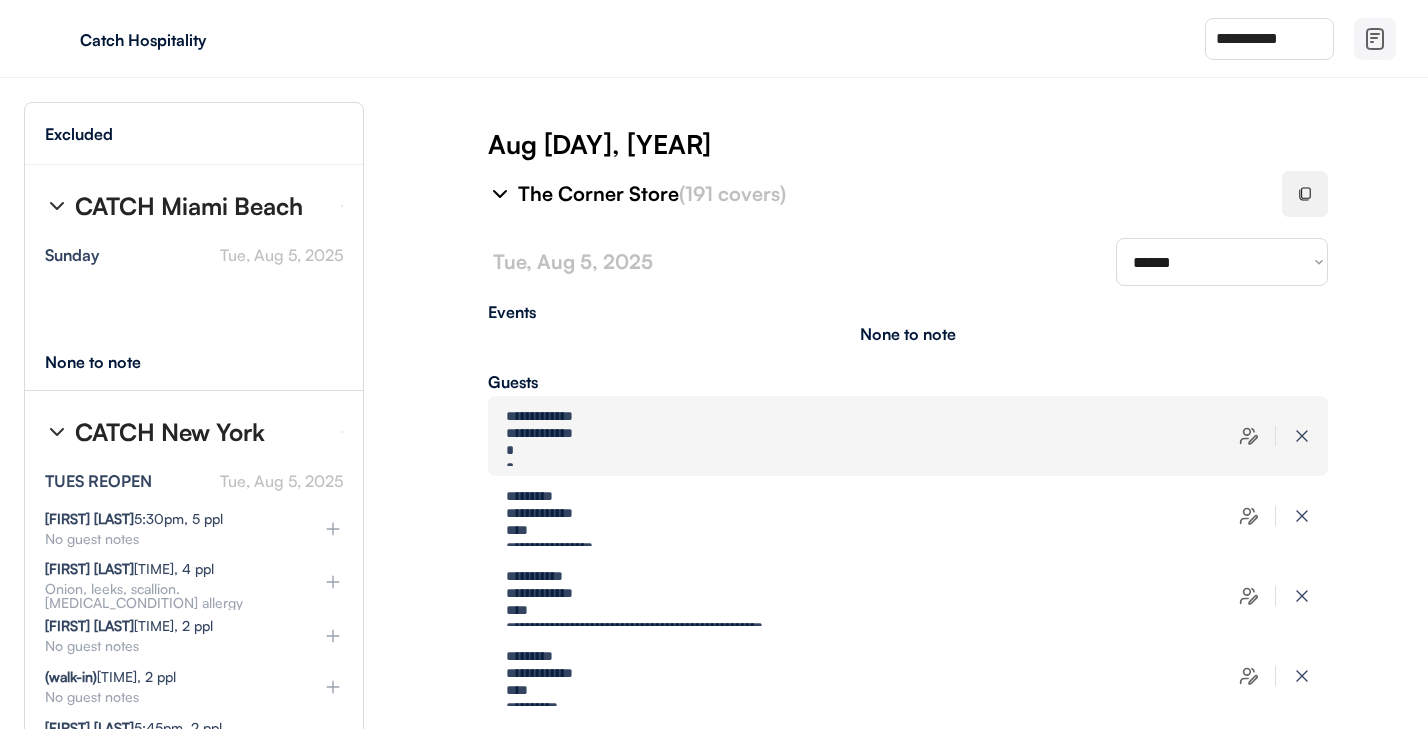 click 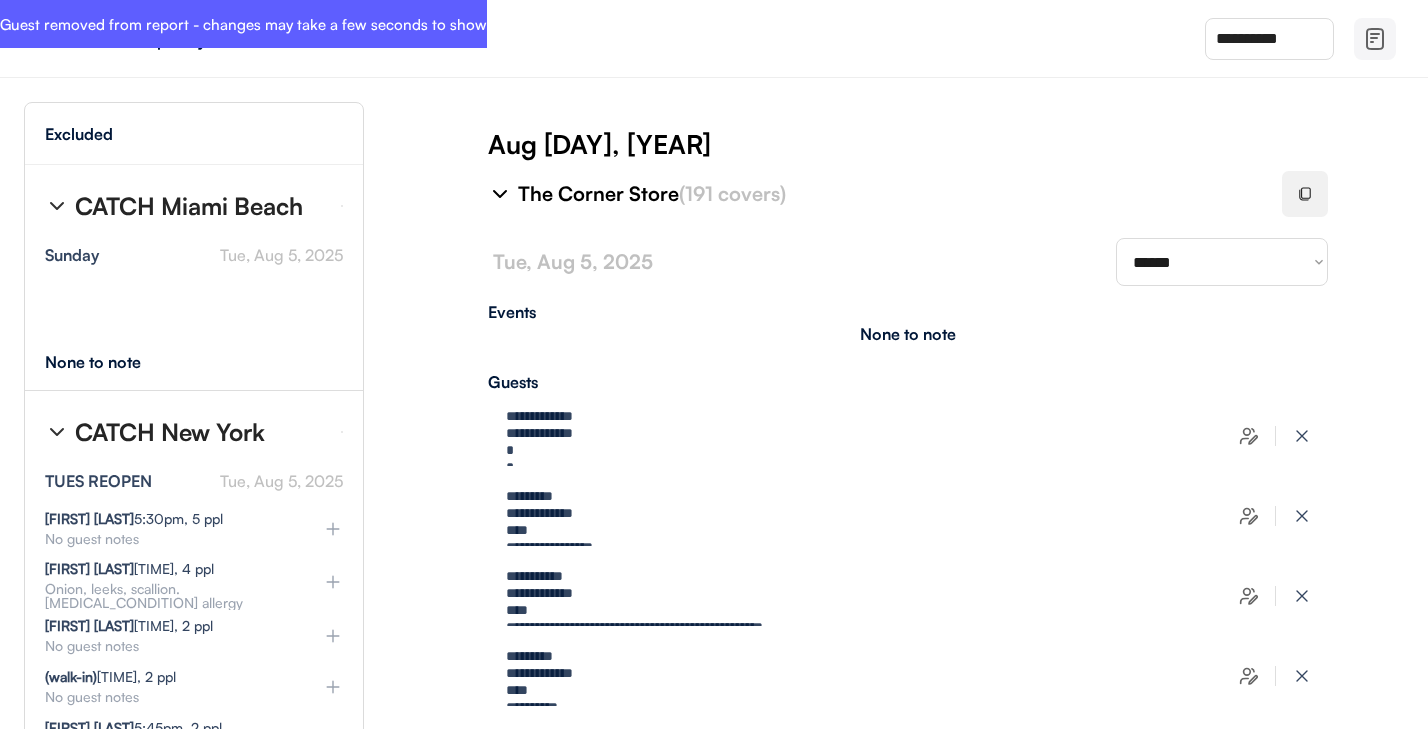 type on "**********" 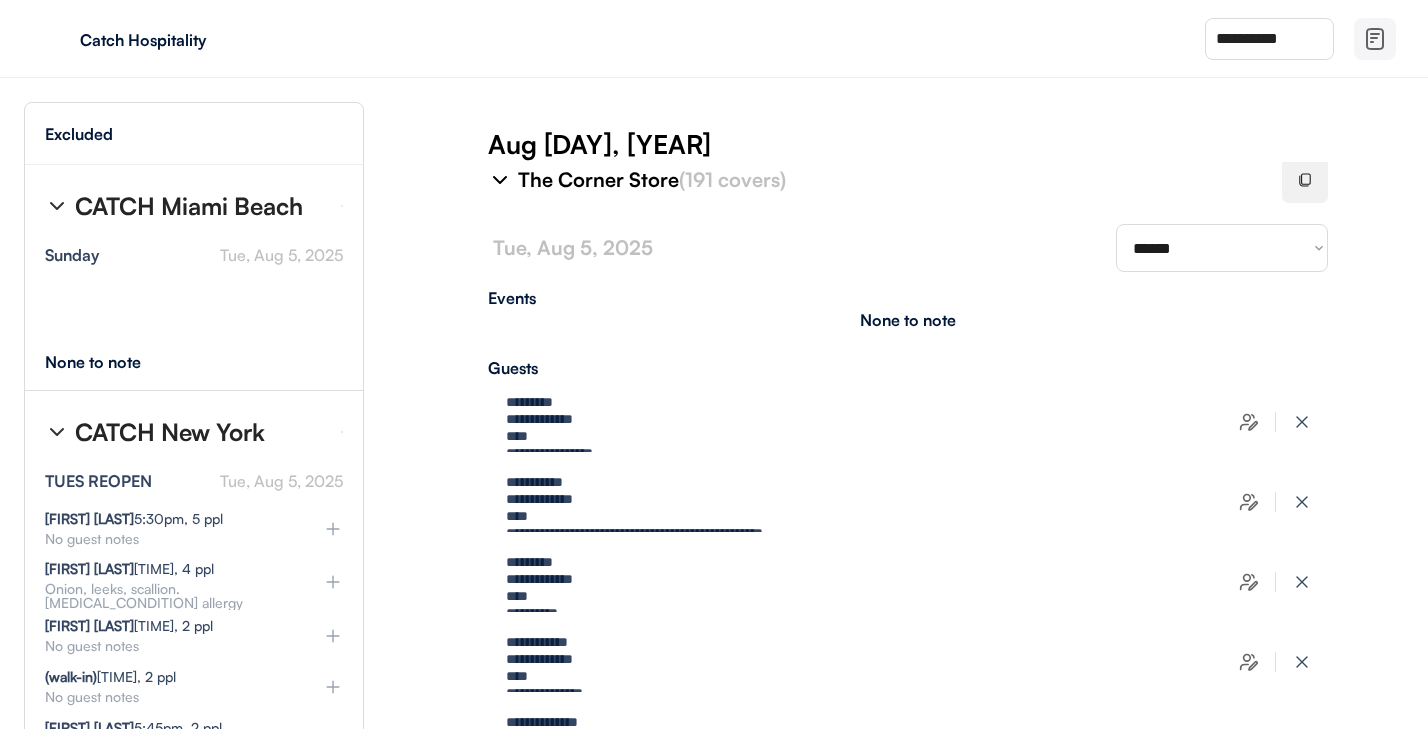 type on "**********" 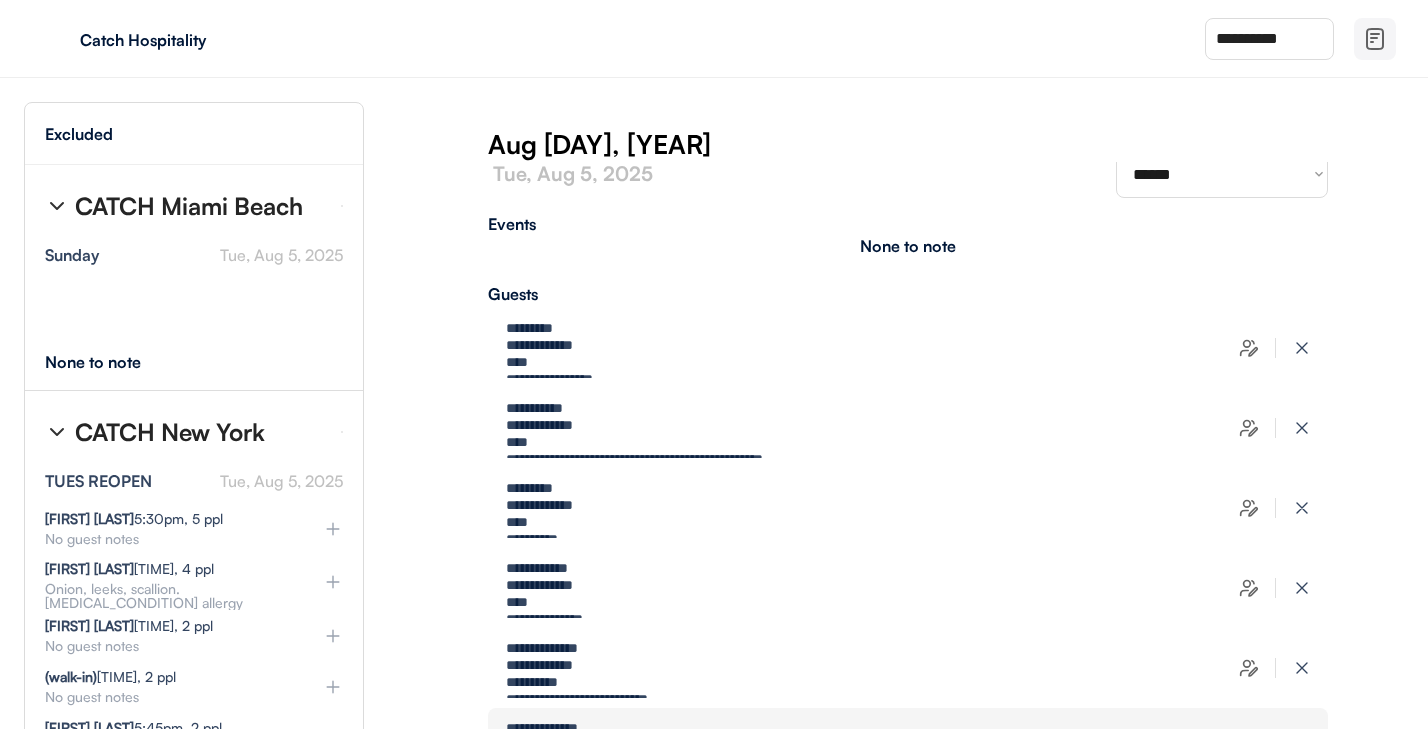 scroll, scrollTop: 1031, scrollLeft: 0, axis: vertical 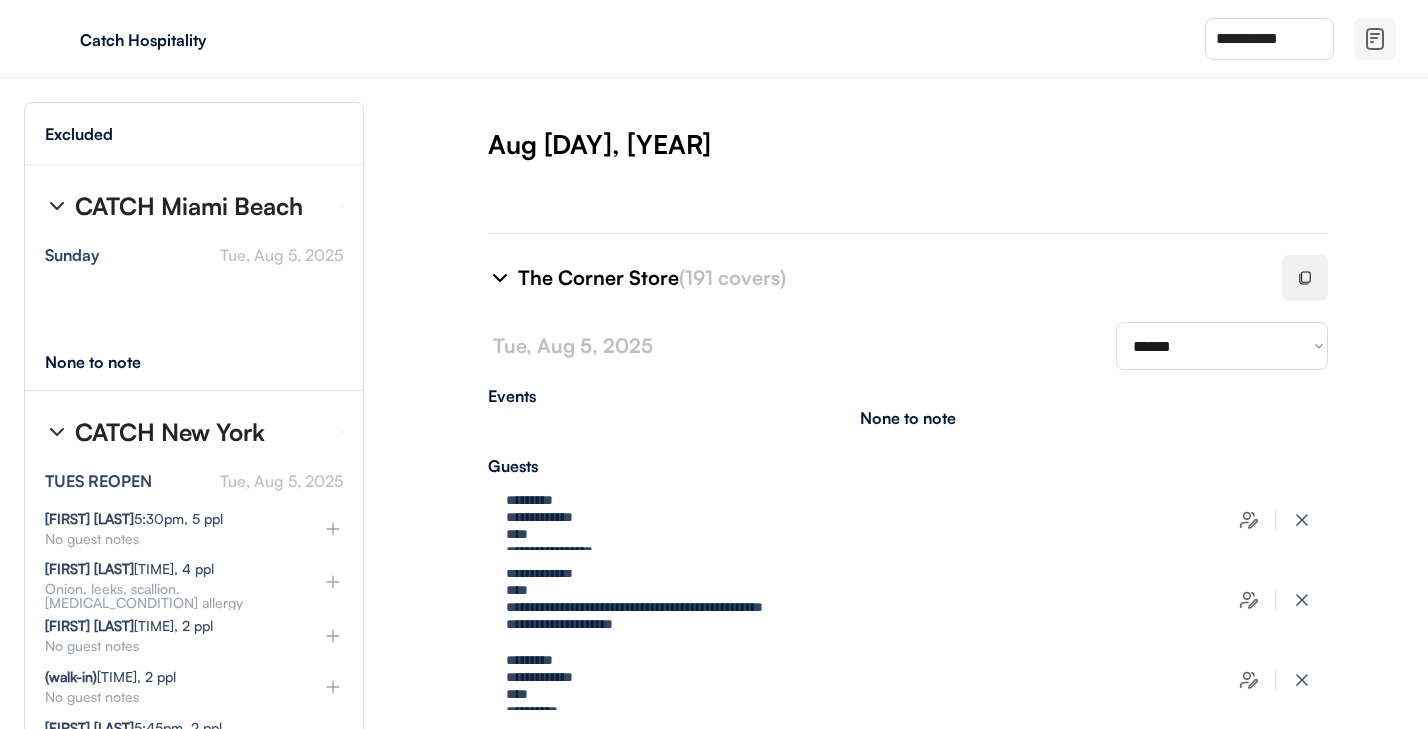 click at bounding box center [1305, 278] 